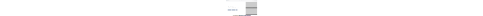 scroll, scrollTop: 0, scrollLeft: 0, axis: both 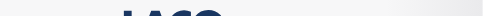 select 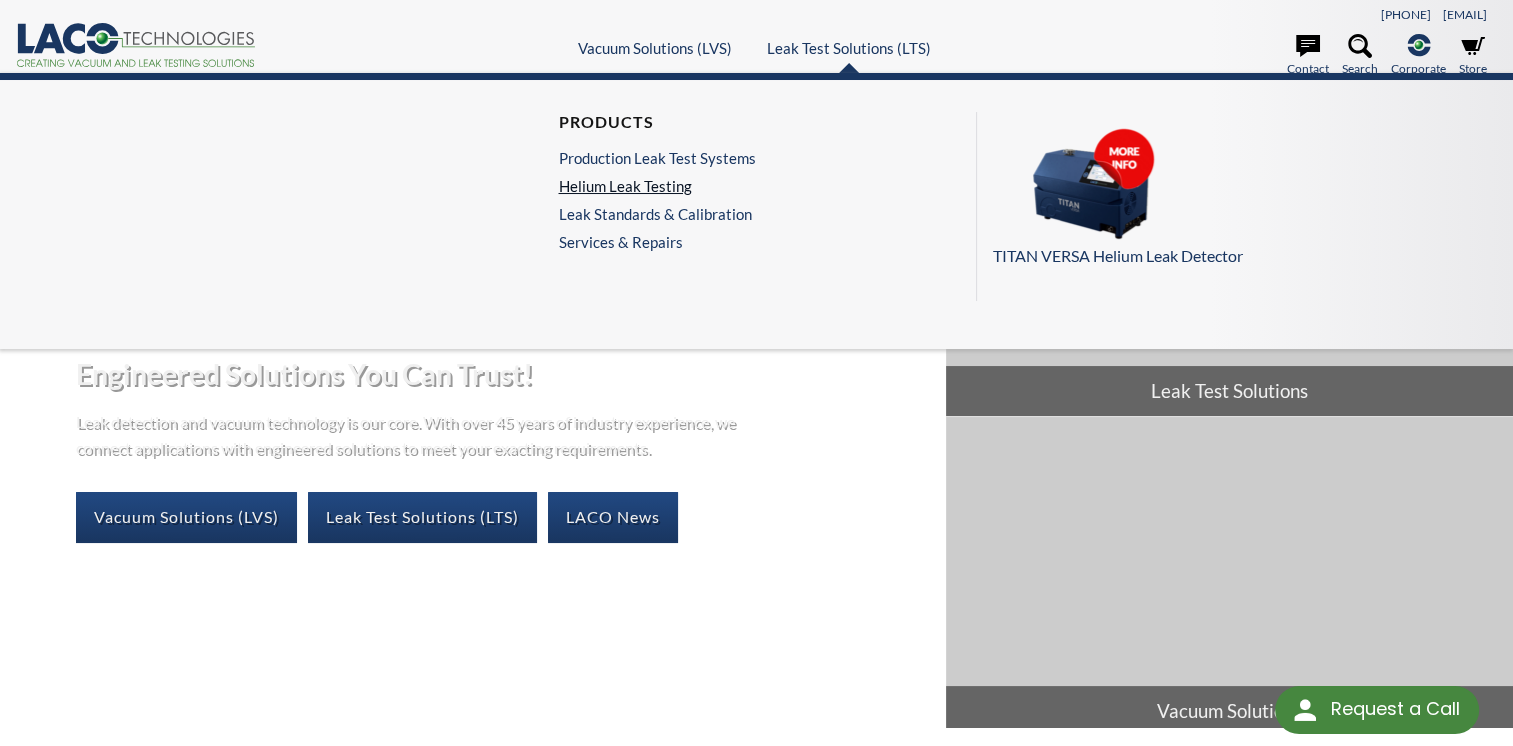click on "Helium Leak Testing" at bounding box center (656, 186) 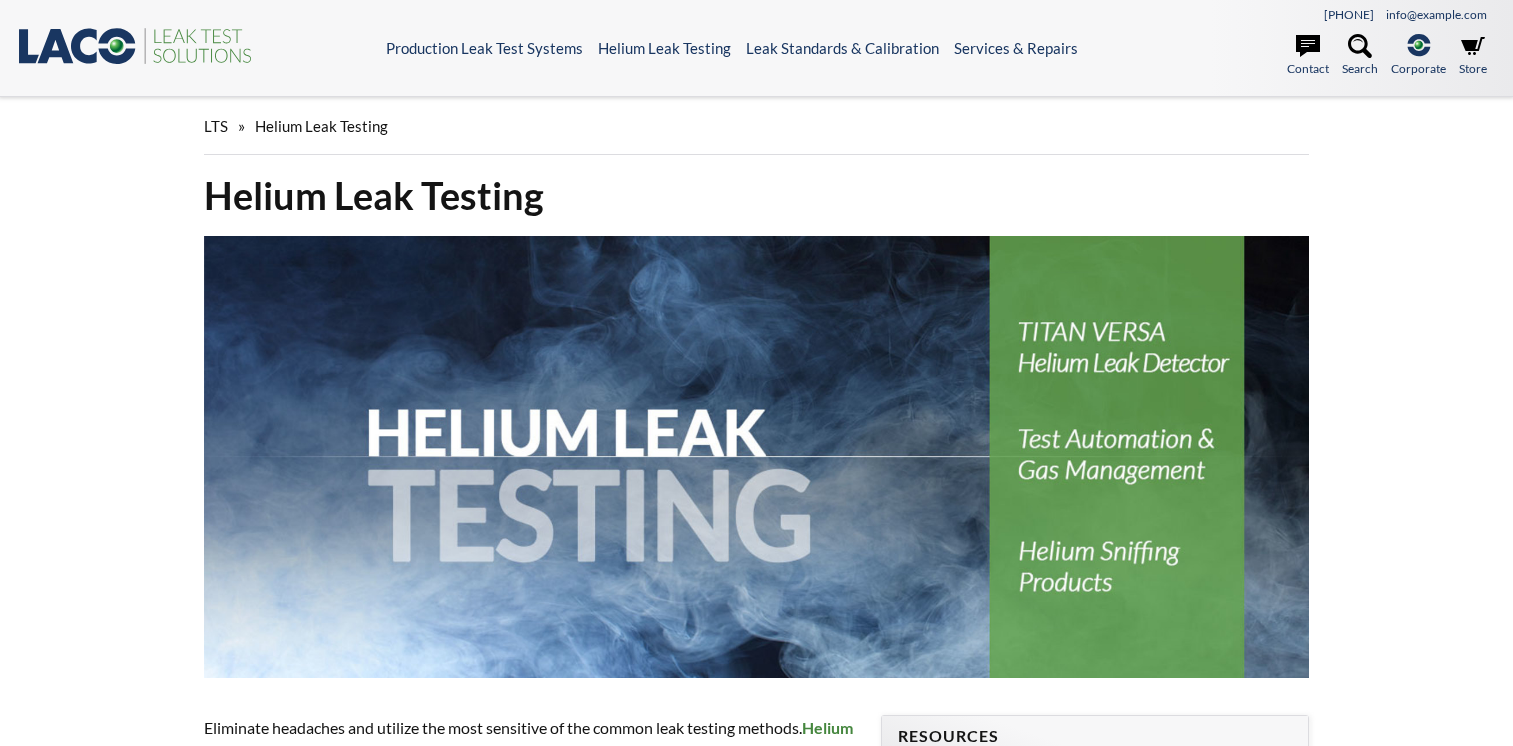 scroll, scrollTop: 0, scrollLeft: 0, axis: both 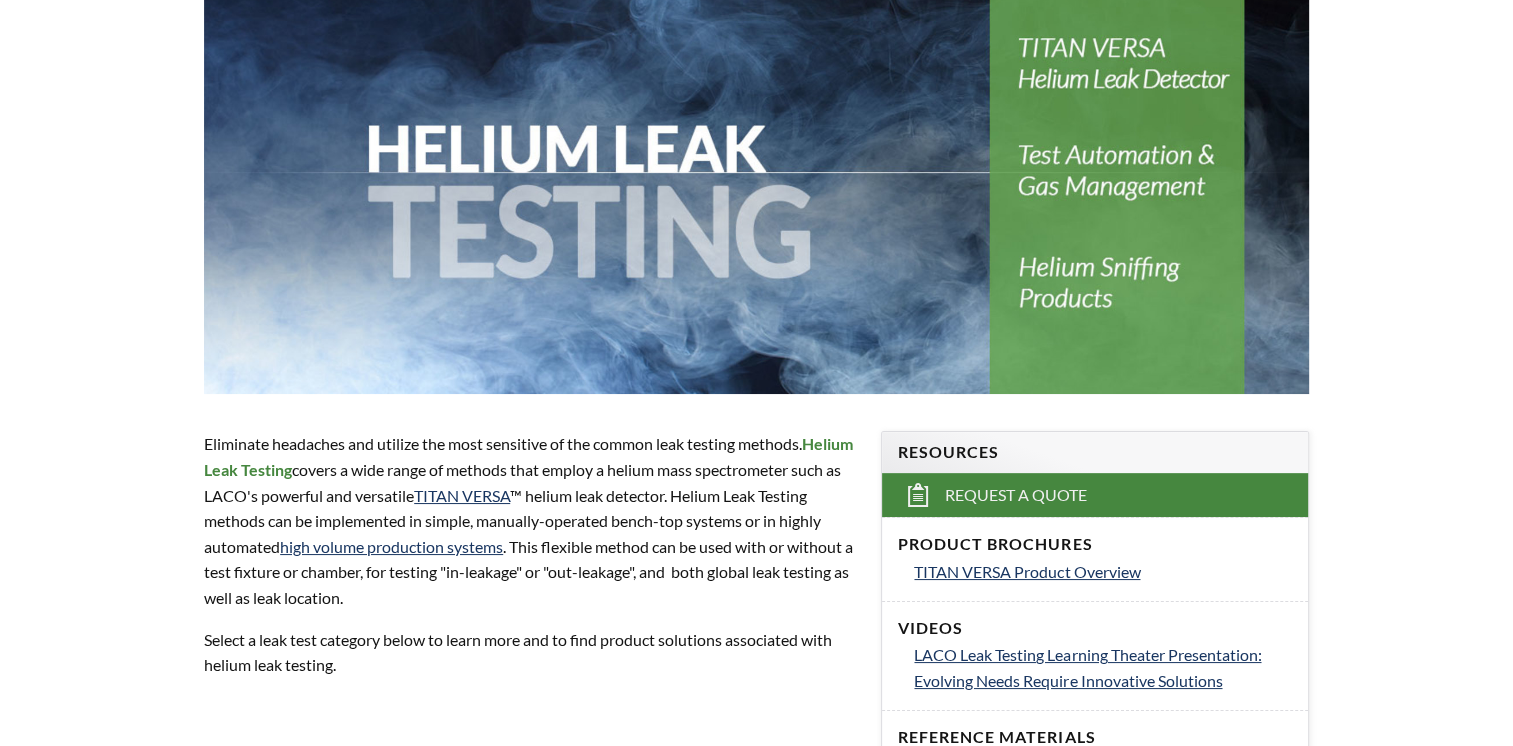 select 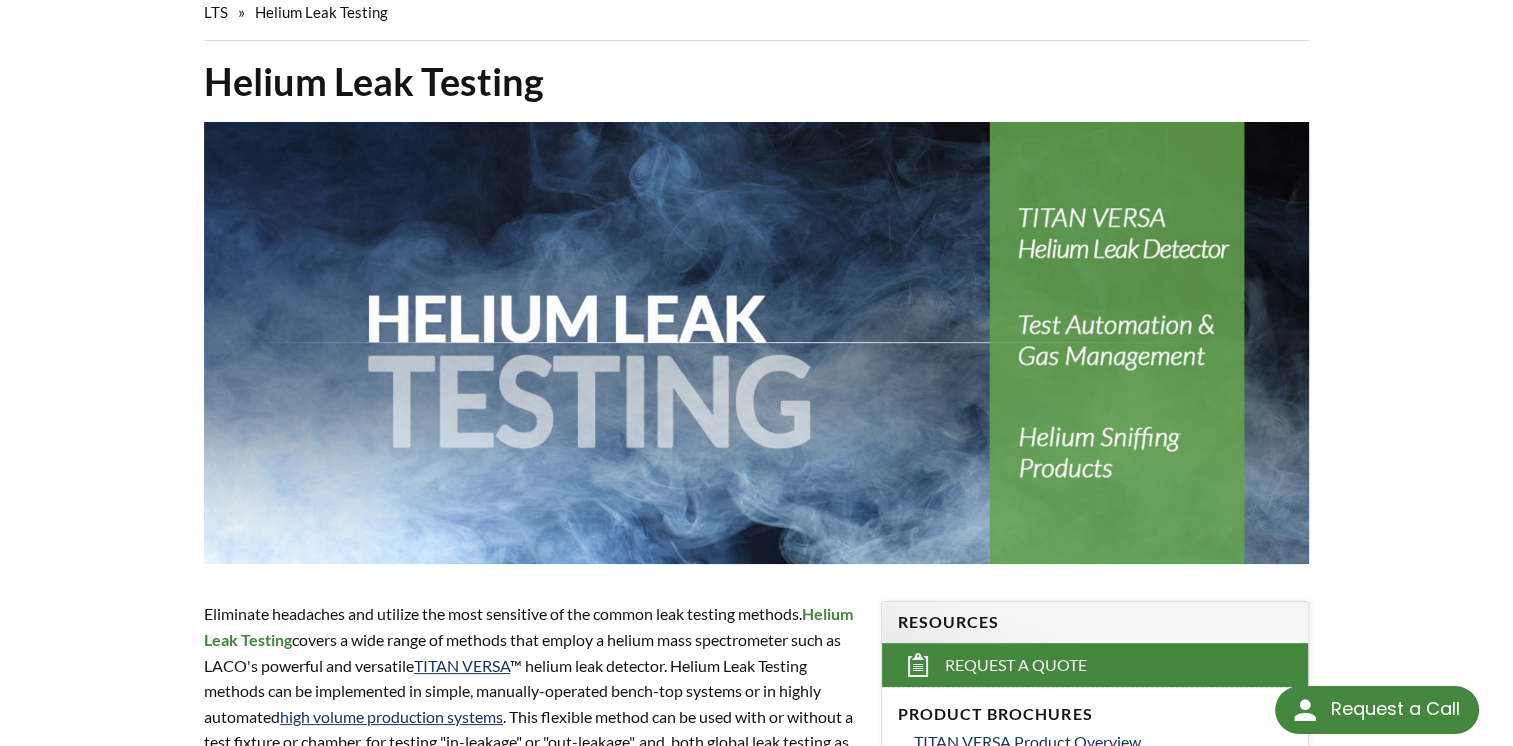 scroll, scrollTop: 0, scrollLeft: 0, axis: both 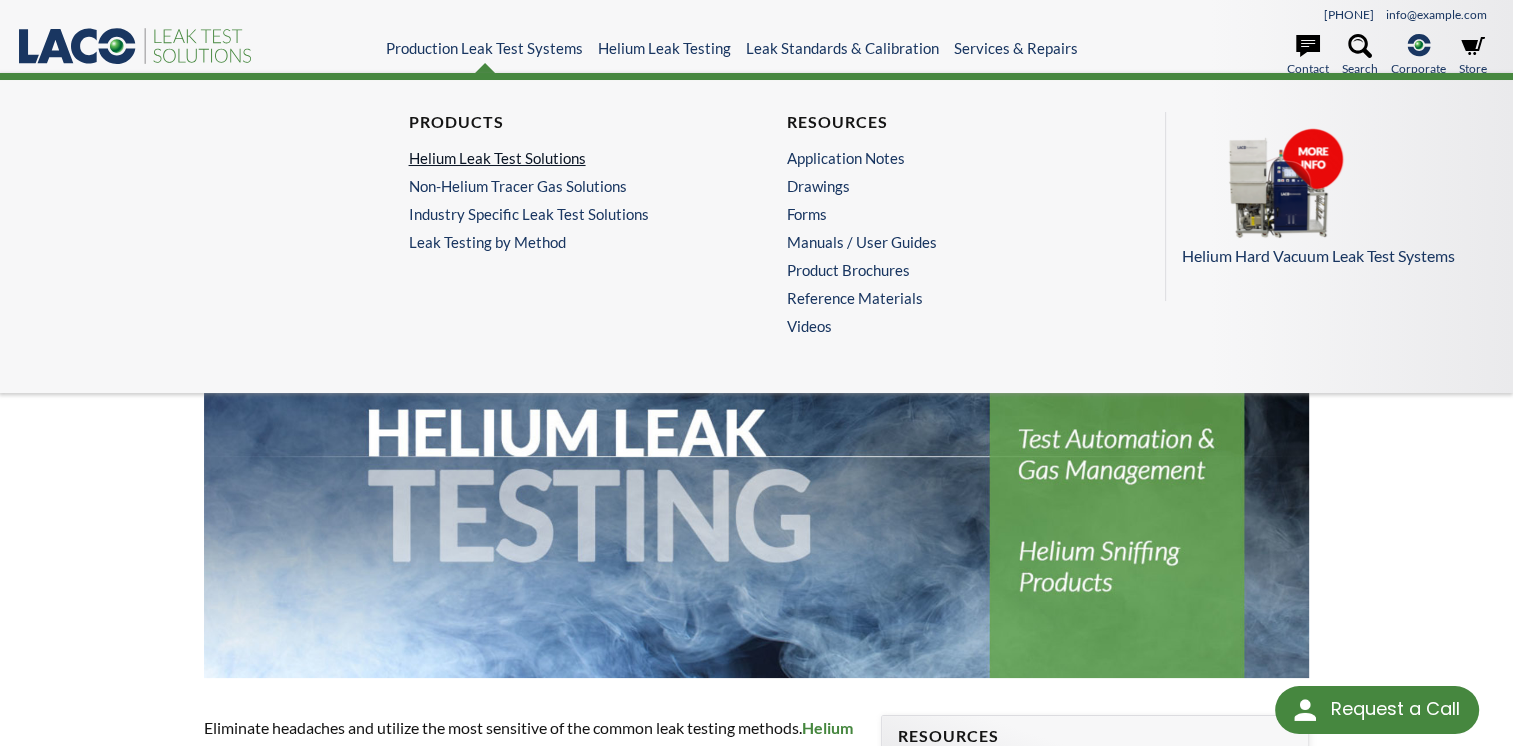 click on "Helium Leak Test Solutions" at bounding box center [563, 158] 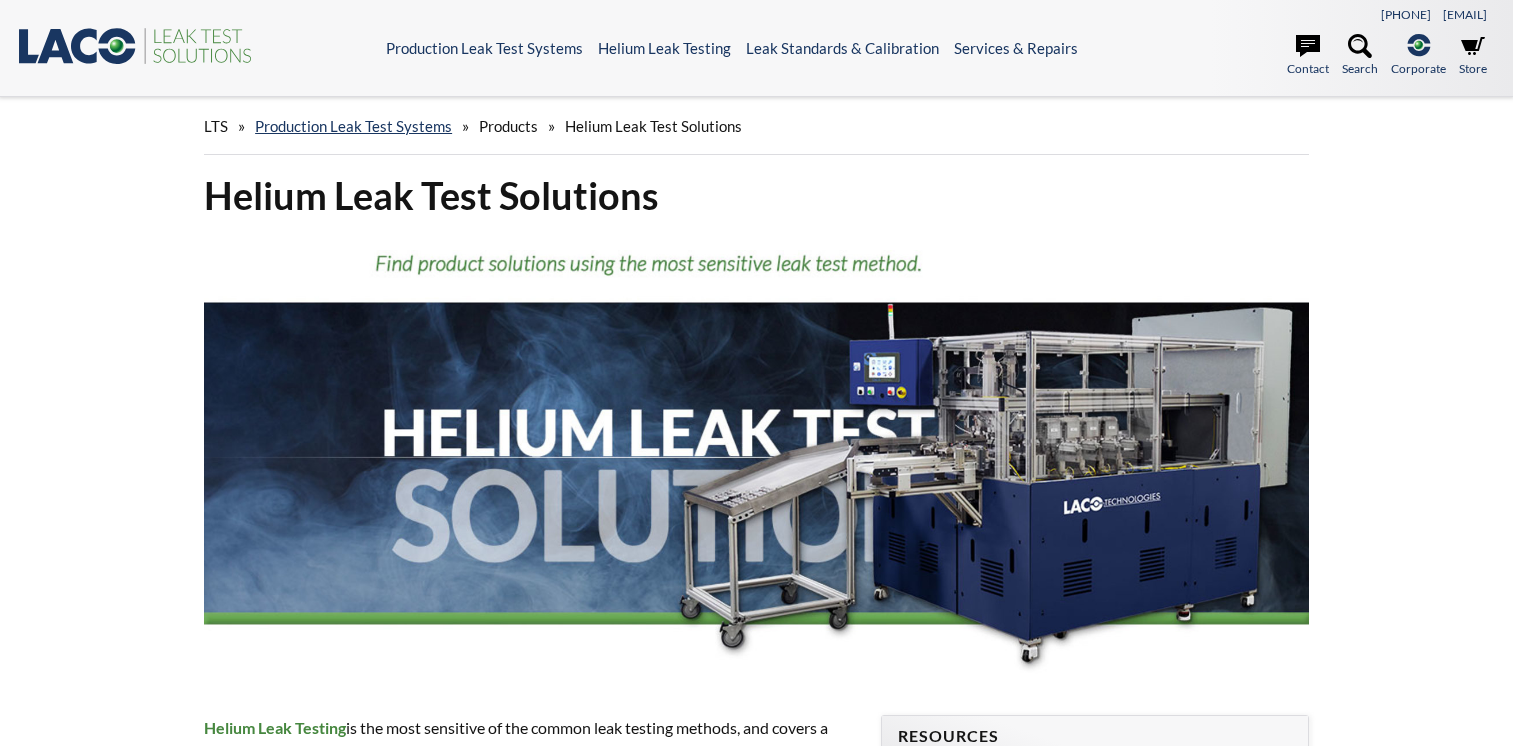 scroll, scrollTop: 0, scrollLeft: 0, axis: both 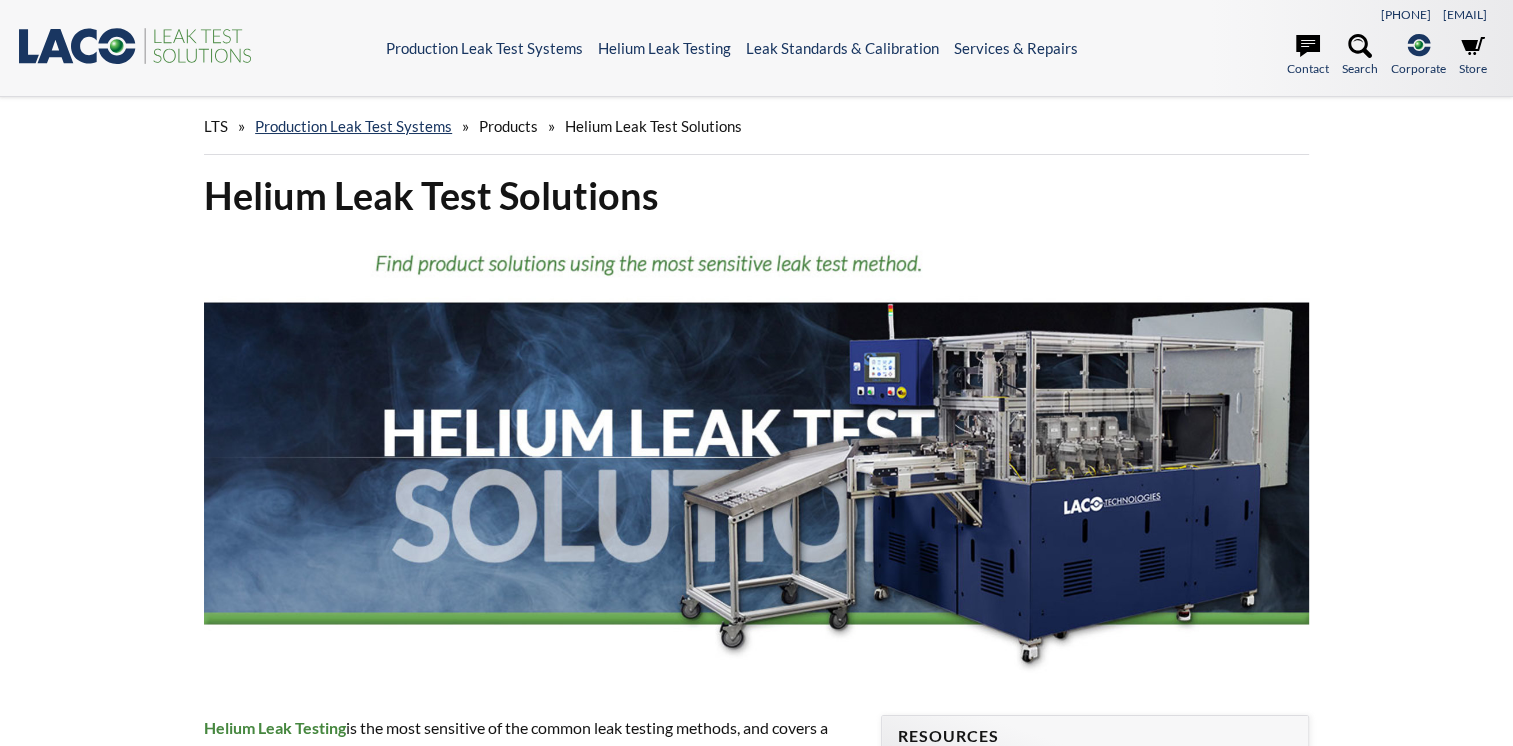select 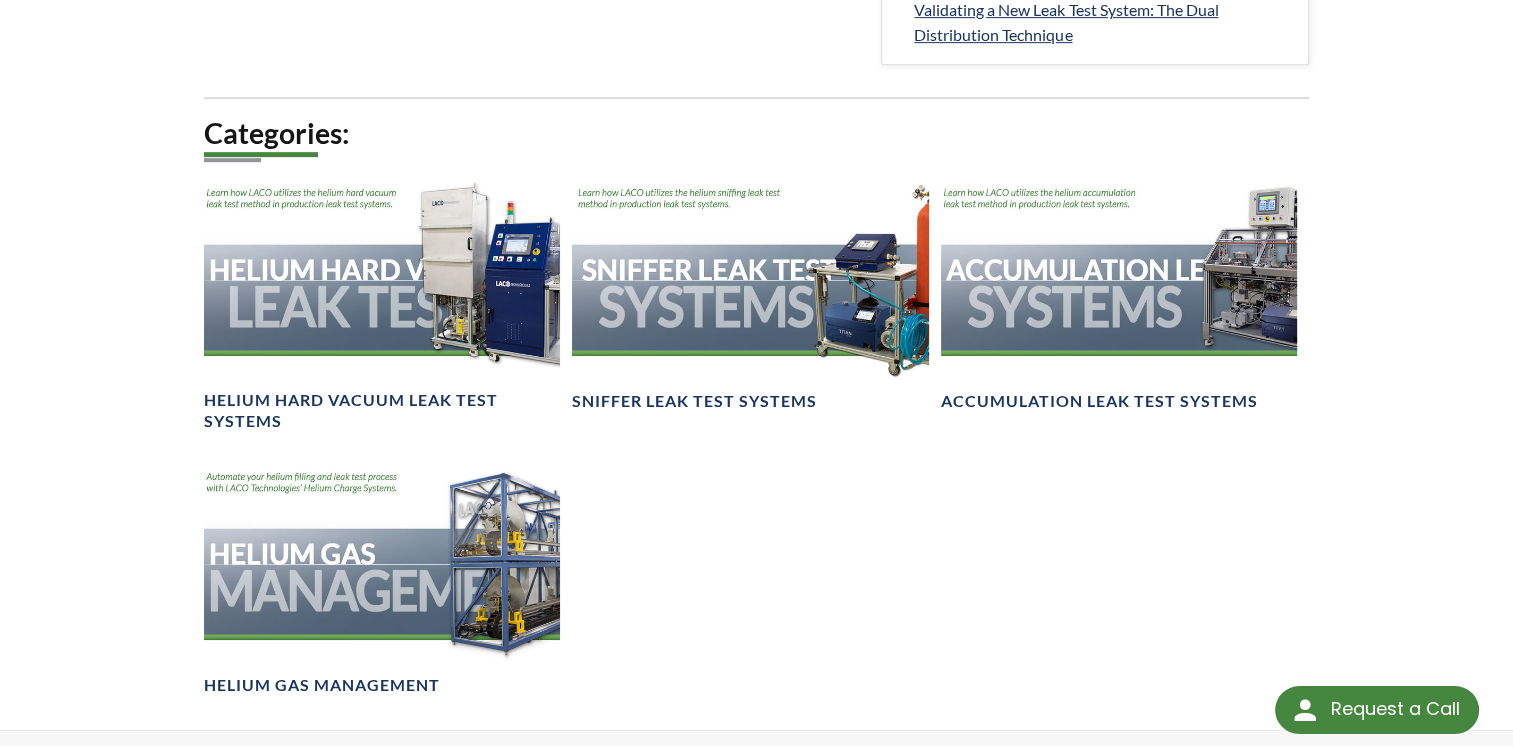 scroll, scrollTop: 1100, scrollLeft: 0, axis: vertical 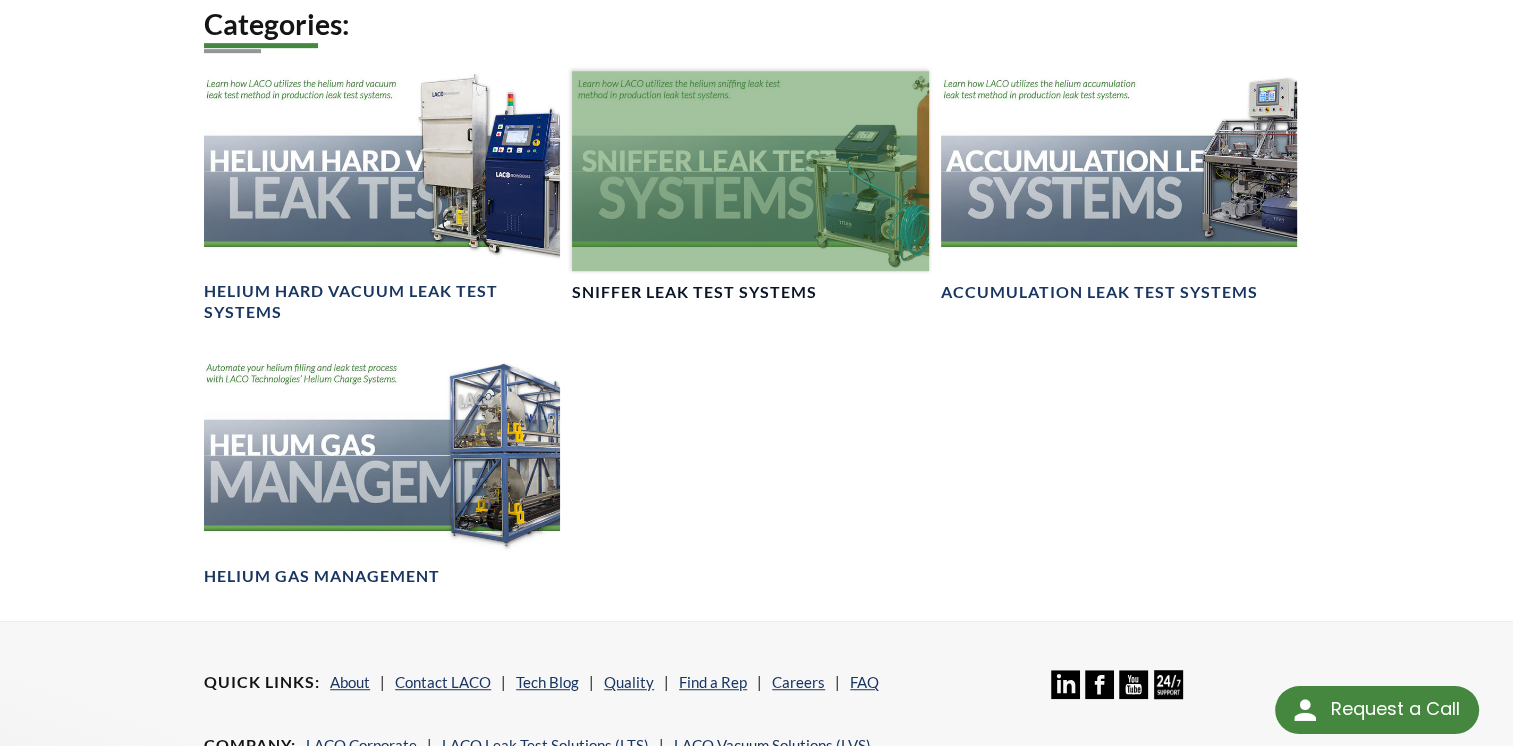 click at bounding box center [750, 171] 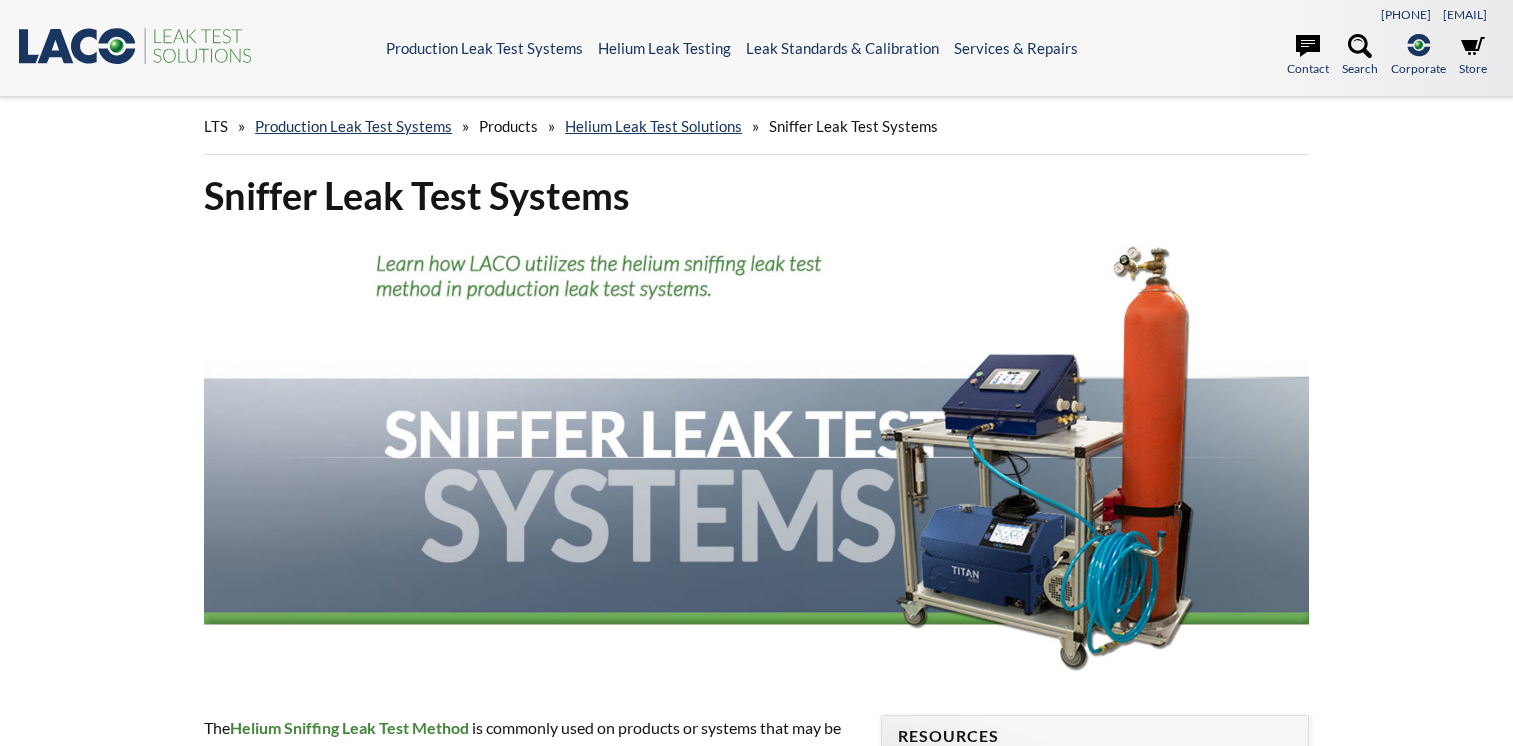 scroll, scrollTop: 0, scrollLeft: 0, axis: both 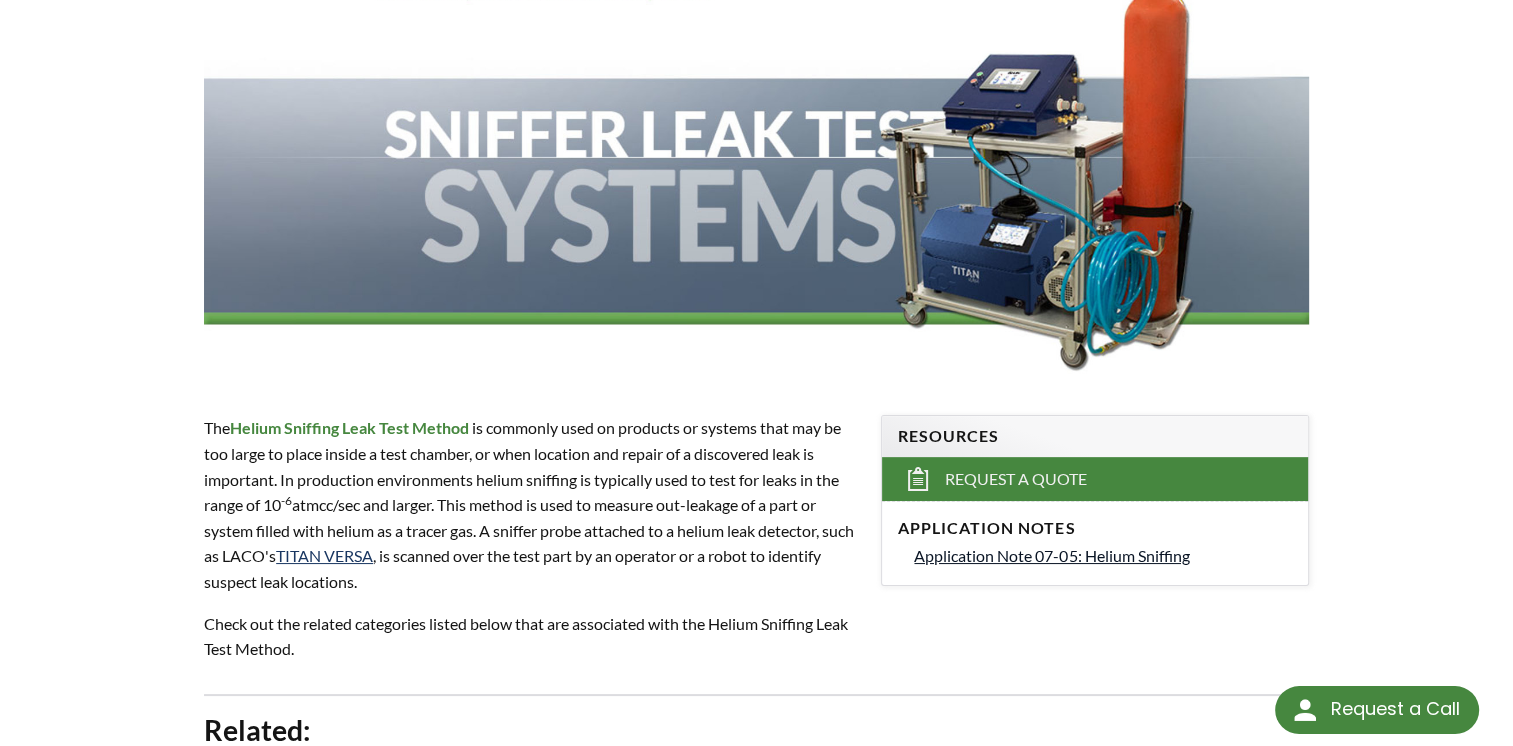 click on "Application Note 07-05: Helium Sniffing" at bounding box center [1102, 556] 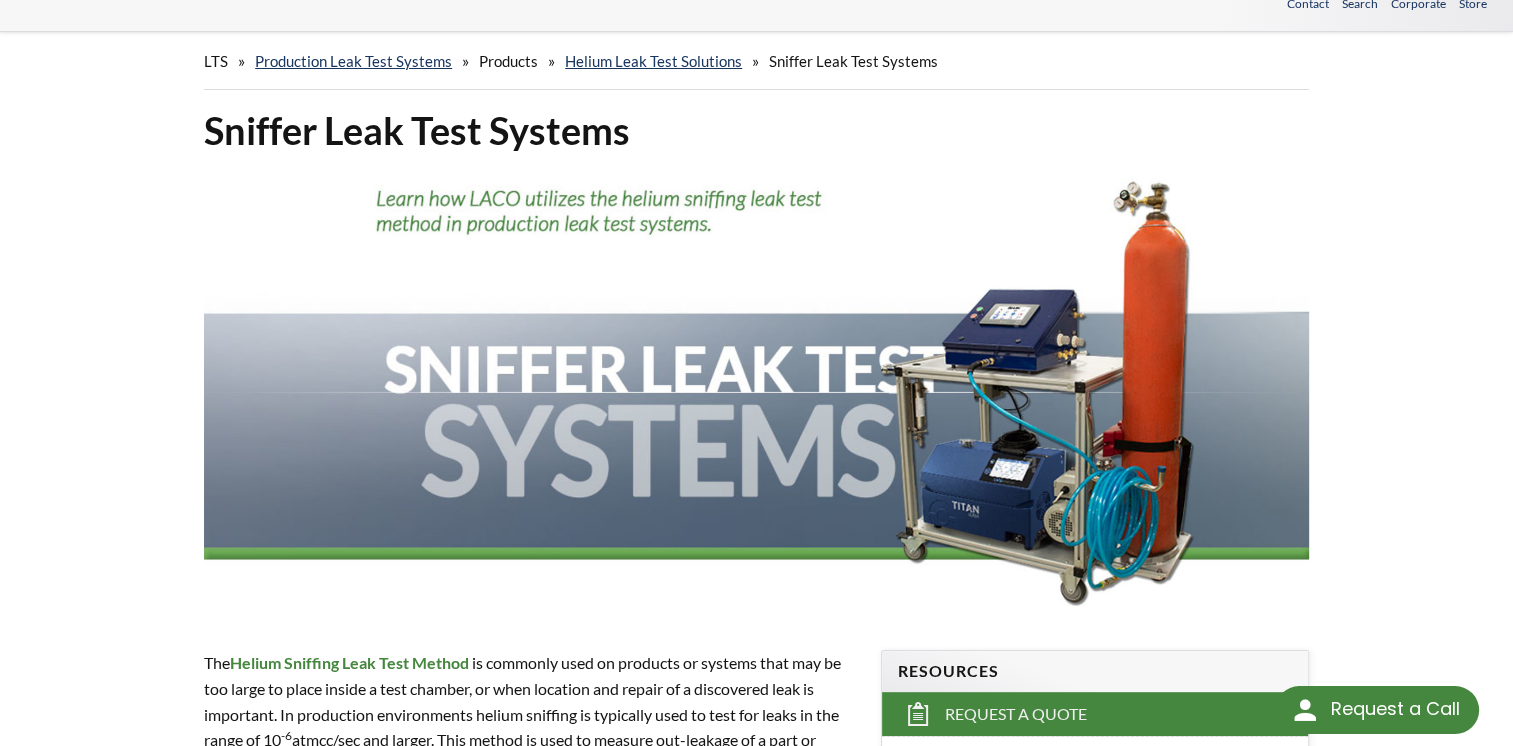 scroll, scrollTop: 0, scrollLeft: 0, axis: both 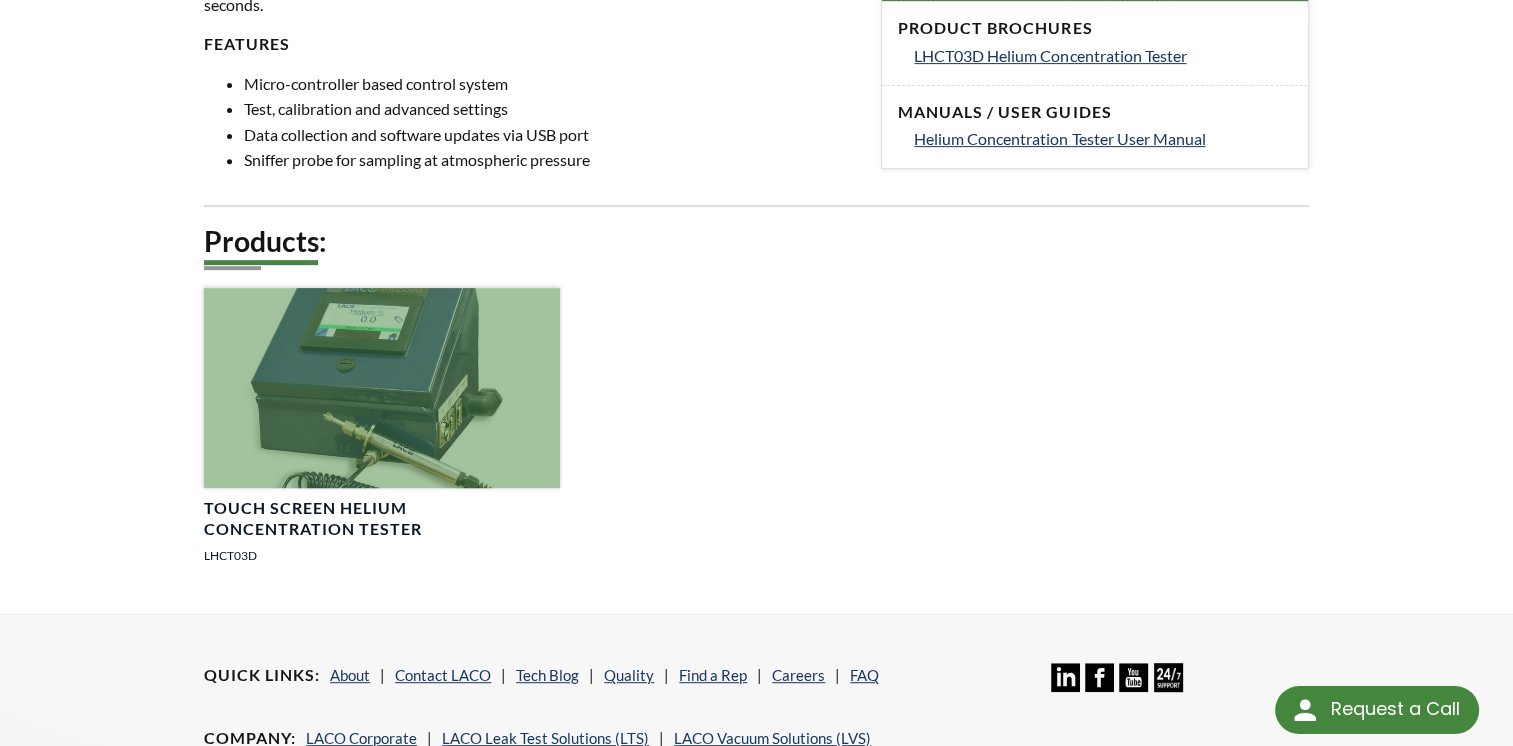 click at bounding box center (382, 388) 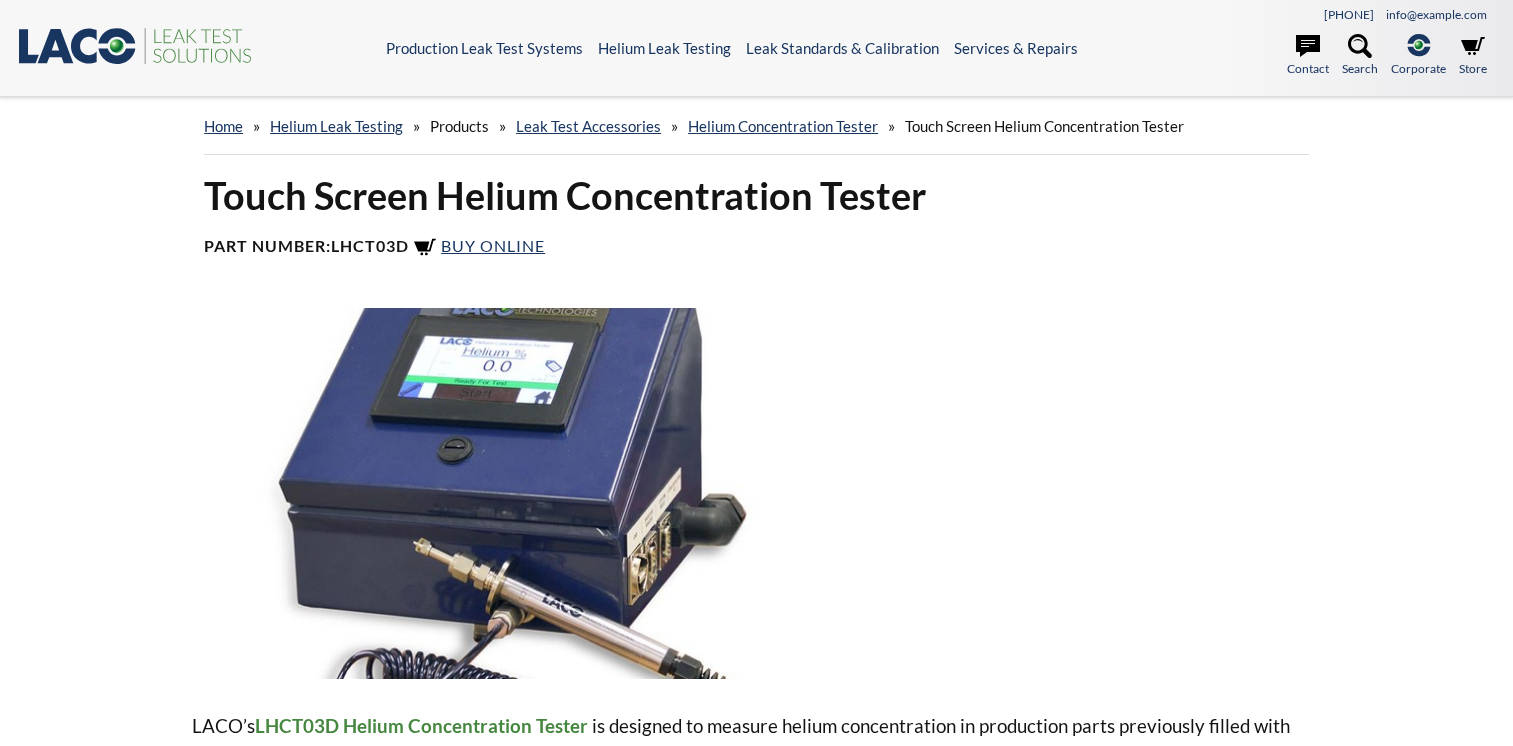scroll, scrollTop: 0, scrollLeft: 0, axis: both 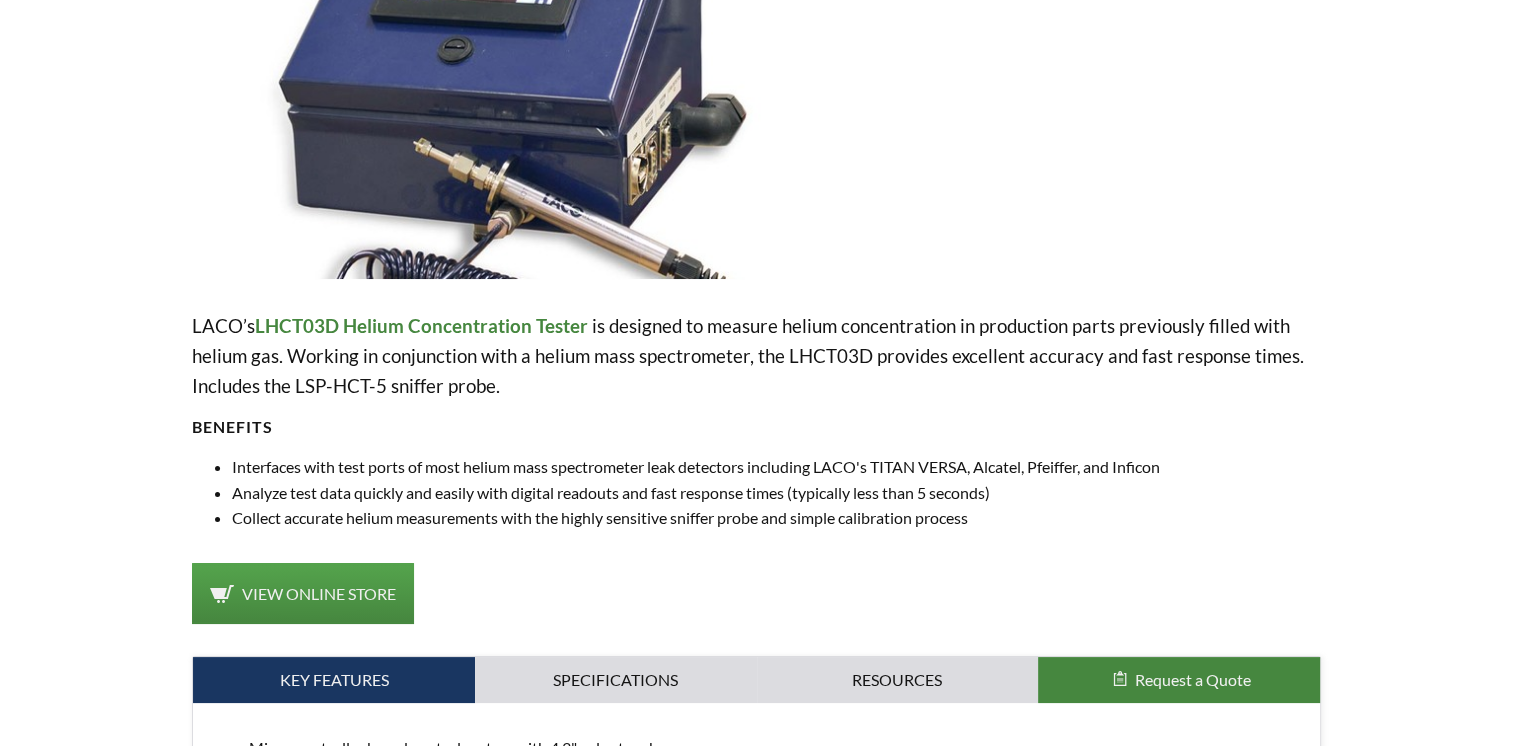 select 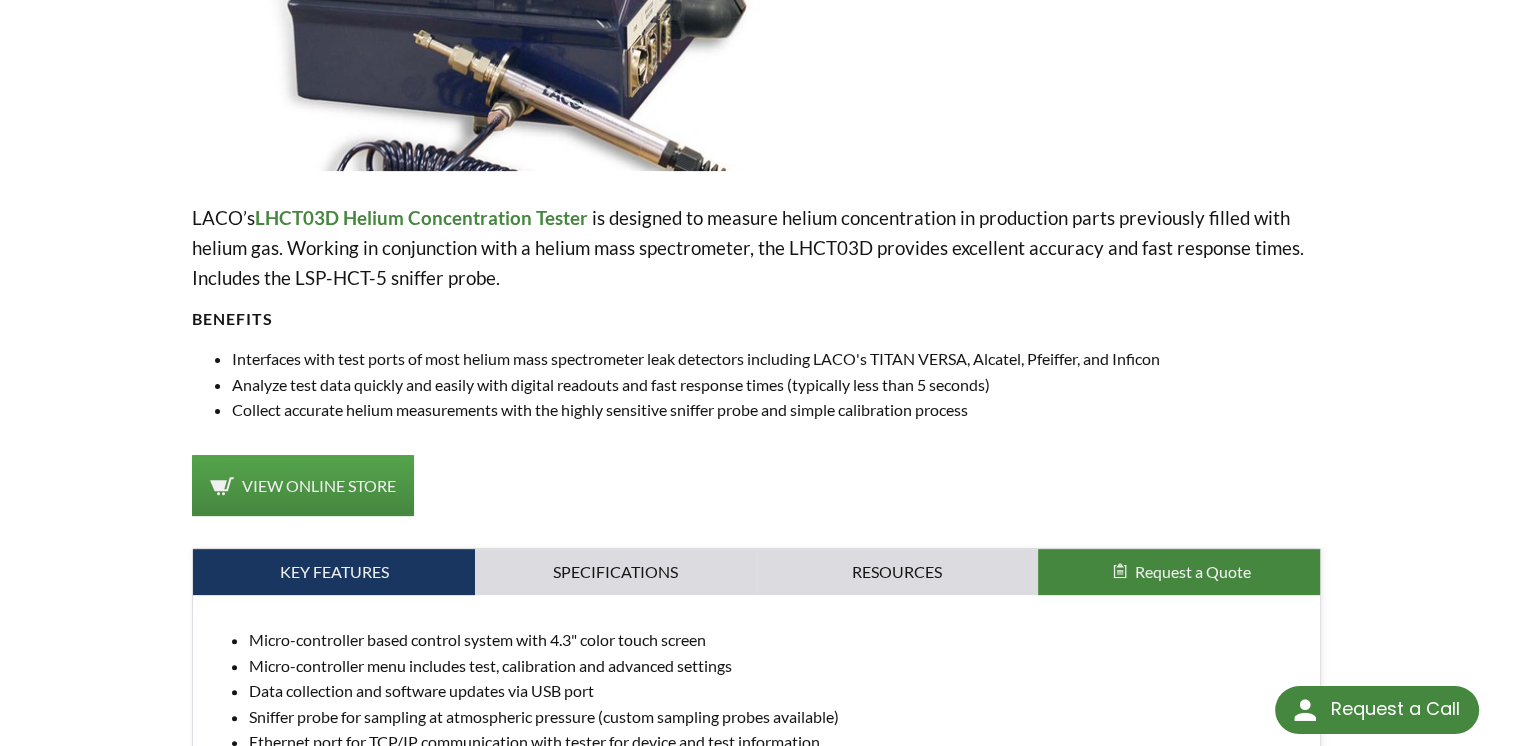 scroll, scrollTop: 500, scrollLeft: 0, axis: vertical 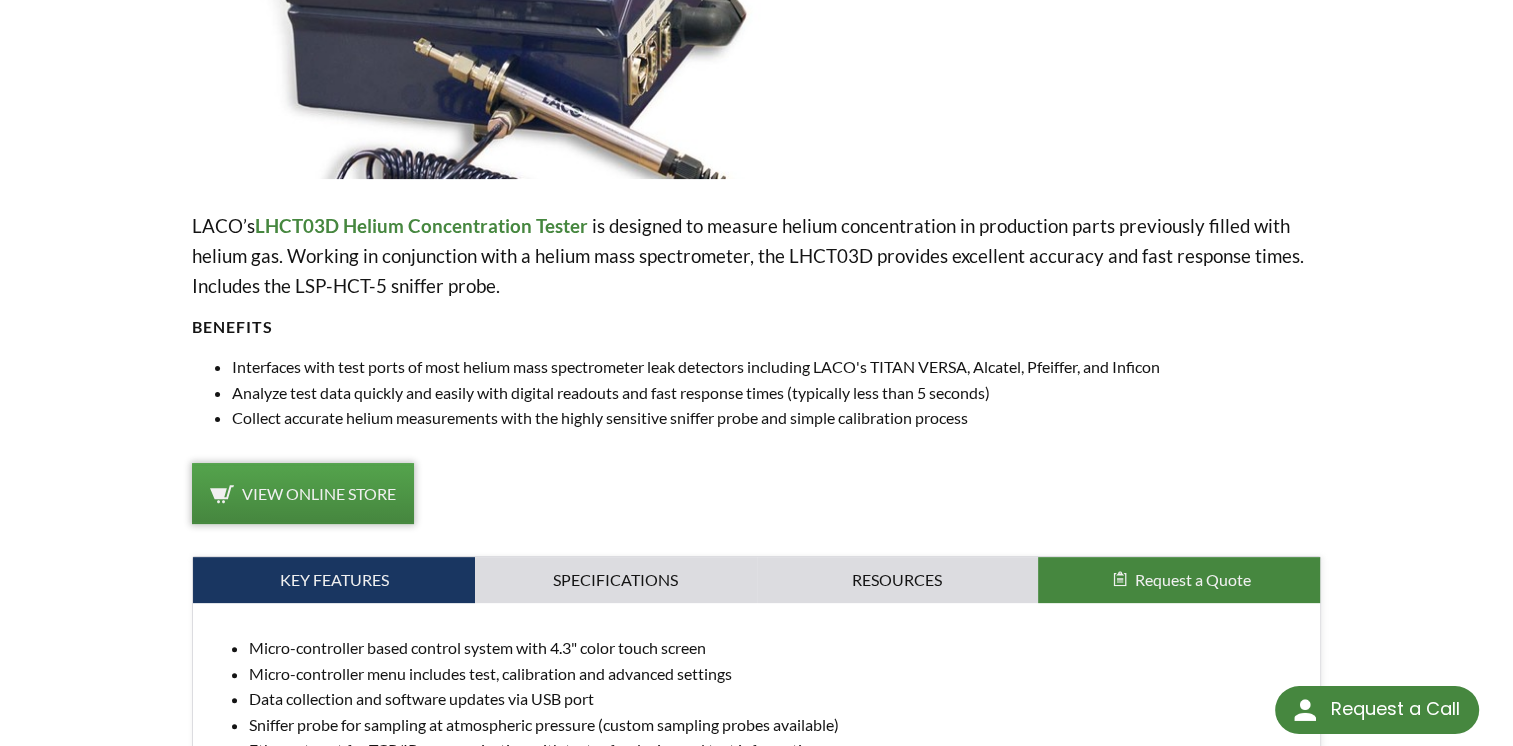 click on "View Online Store" at bounding box center [319, 493] 